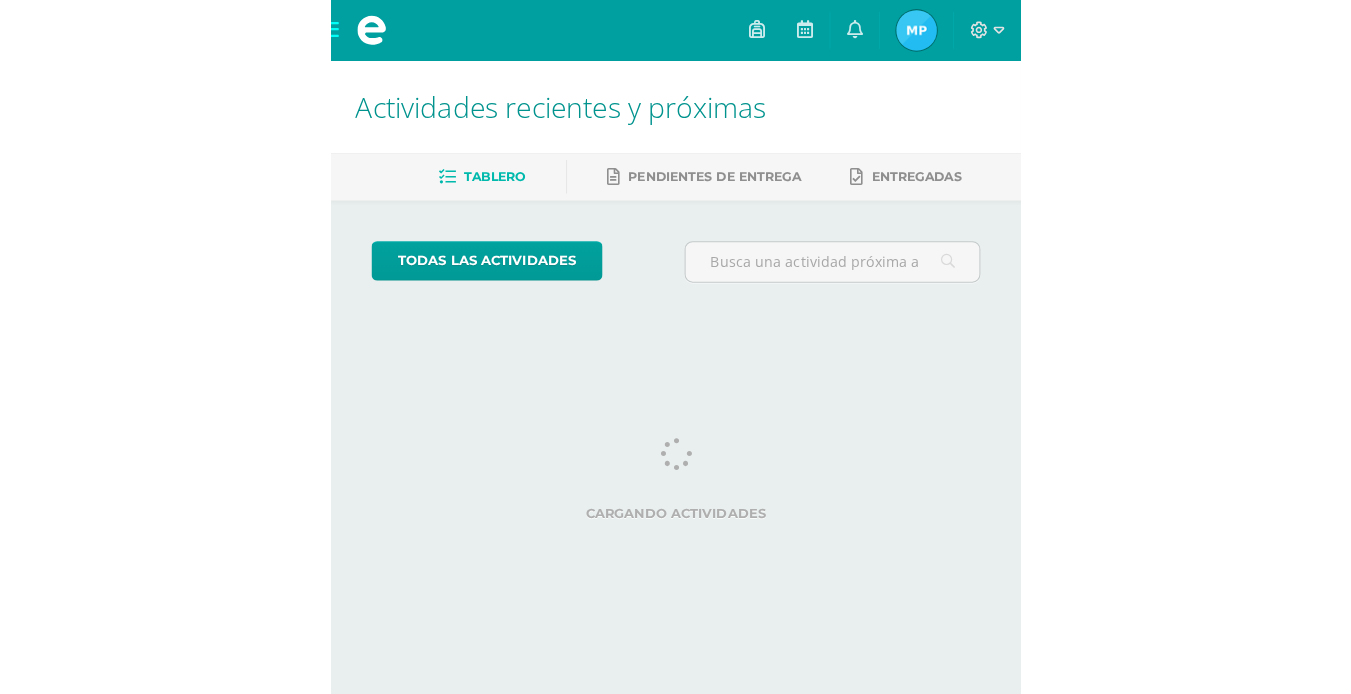 scroll, scrollTop: 0, scrollLeft: 0, axis: both 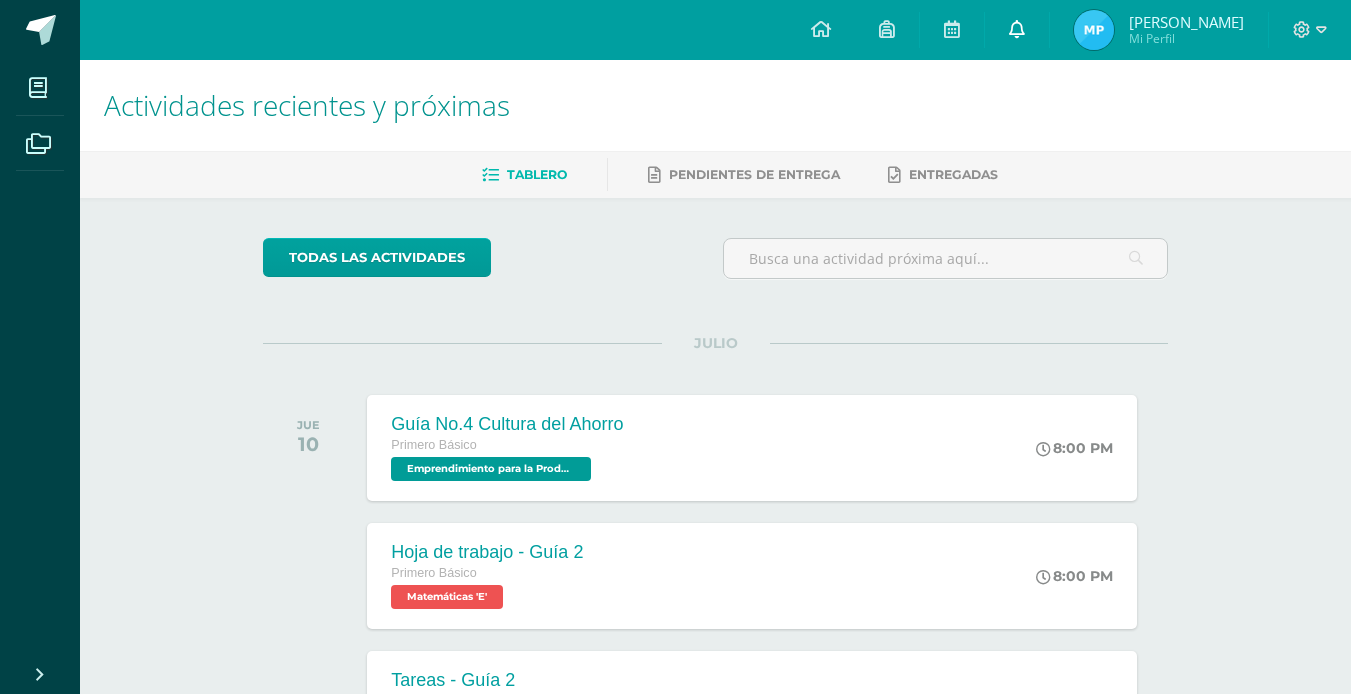 click at bounding box center [1017, 30] 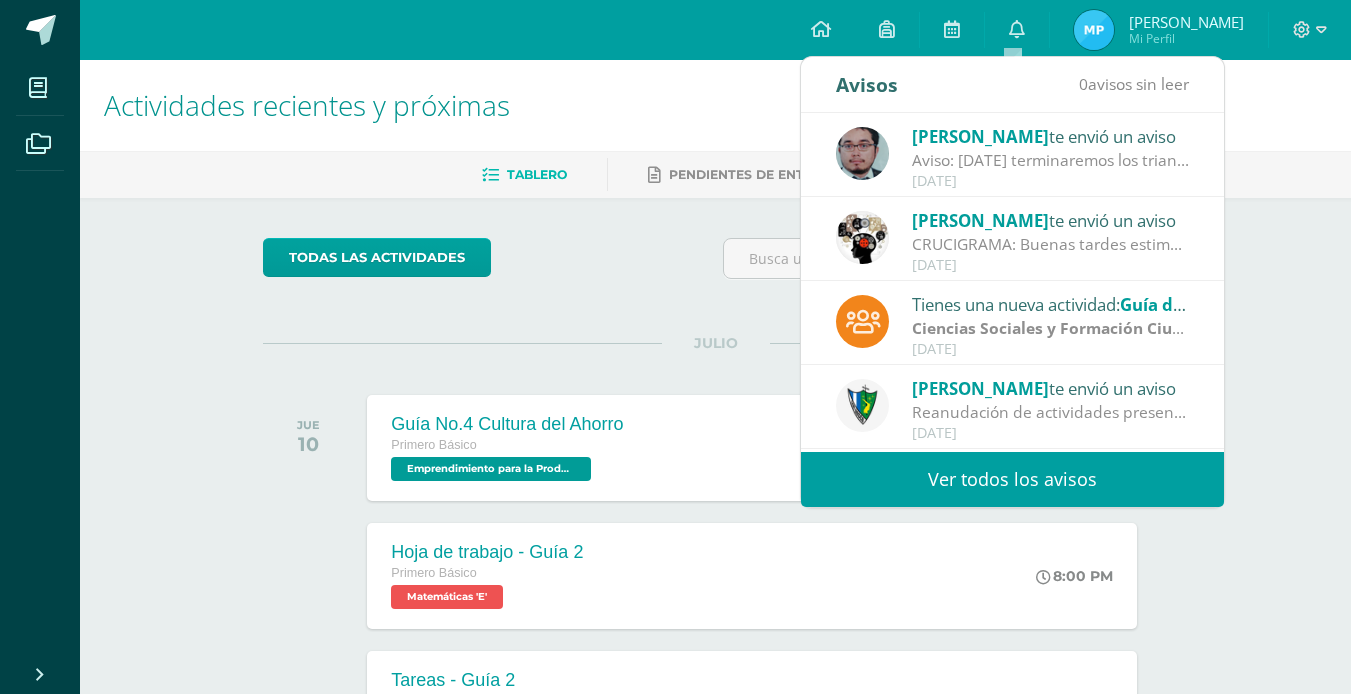 click on "Oscar Paz  te envió un aviso
Aviso:
mañana terminaremos los triangulos, traer pintado el 50%
Julio 10" at bounding box center (1012, 156) 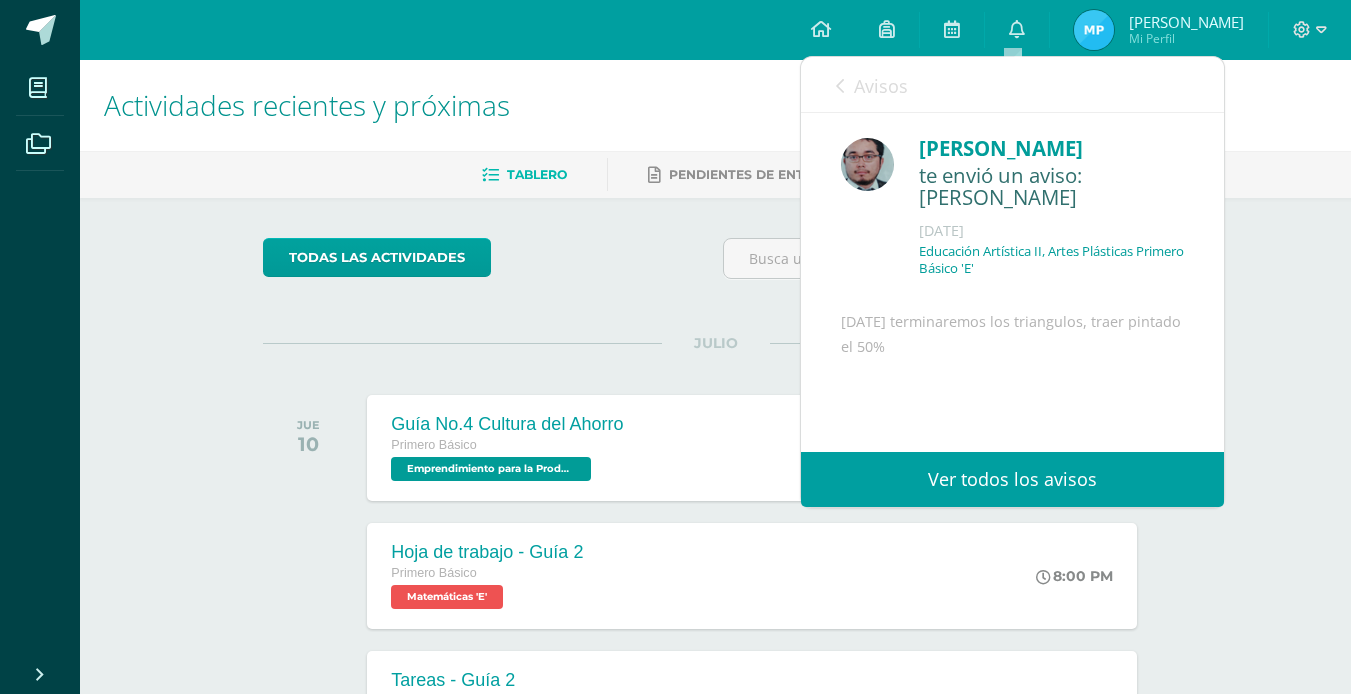 click on "Ver todos los avisos" at bounding box center [1012, 479] 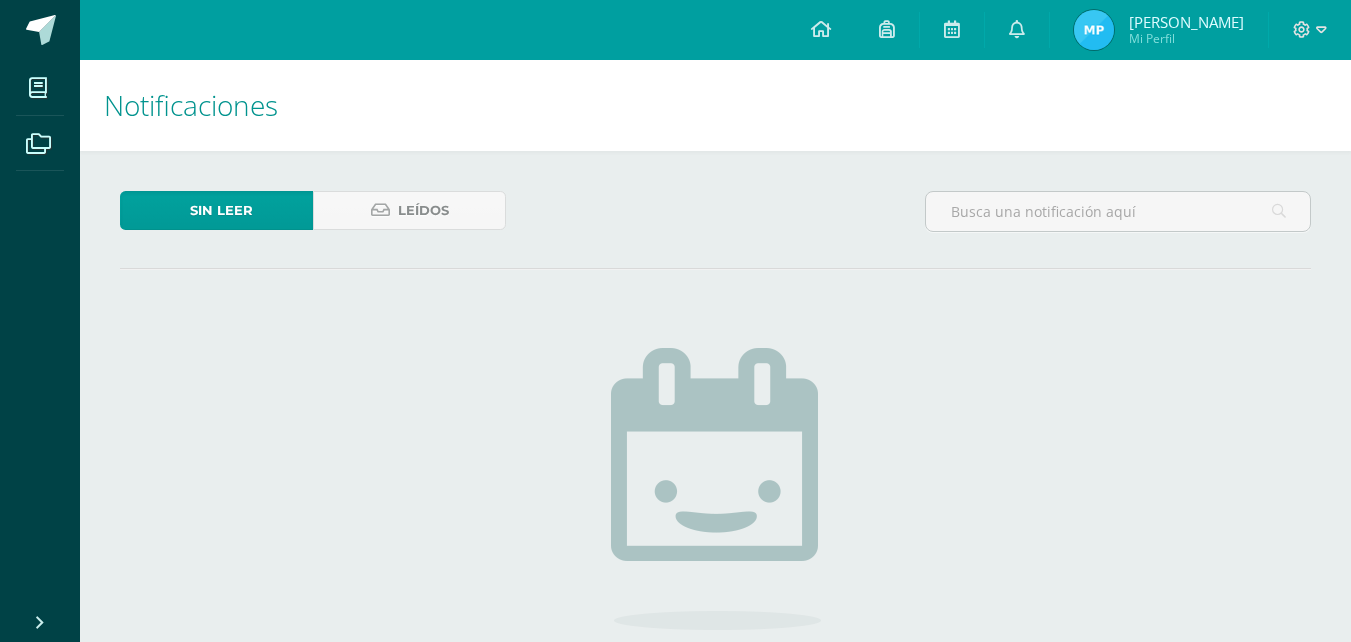 scroll, scrollTop: 0, scrollLeft: 0, axis: both 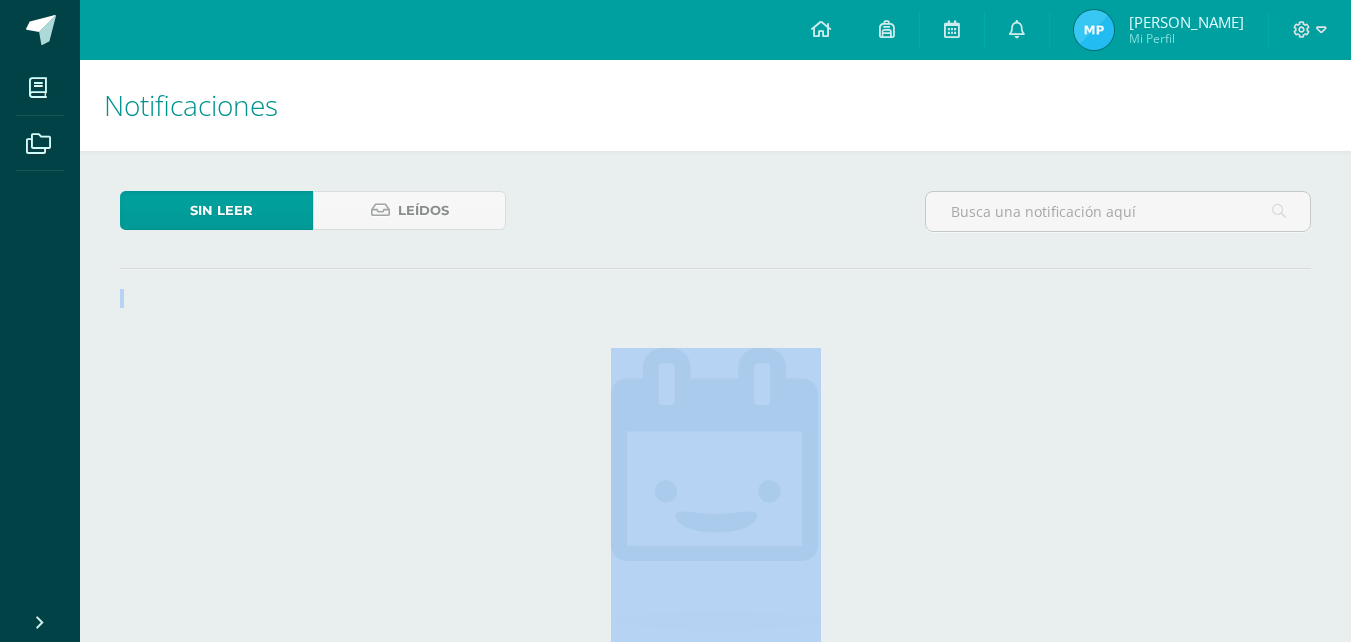 drag, startPoint x: 0, startPoint y: 0, endPoint x: 796, endPoint y: 304, distance: 852.07513 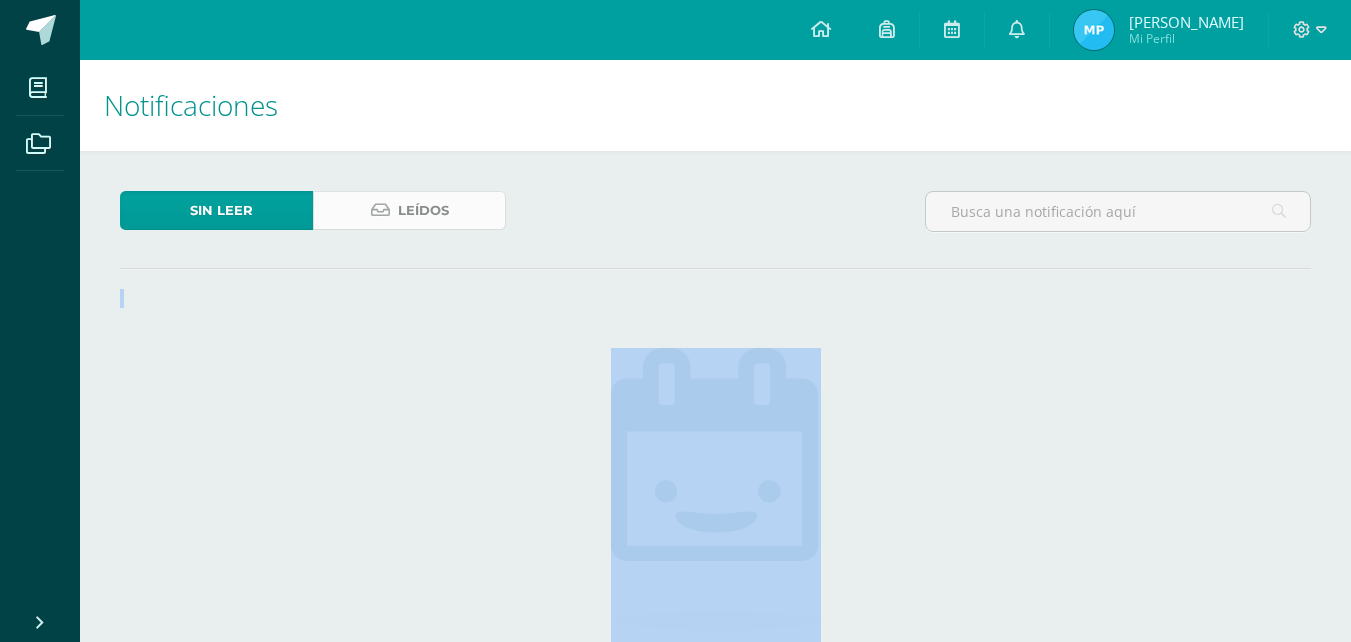 click on "Leídos" at bounding box center (409, 210) 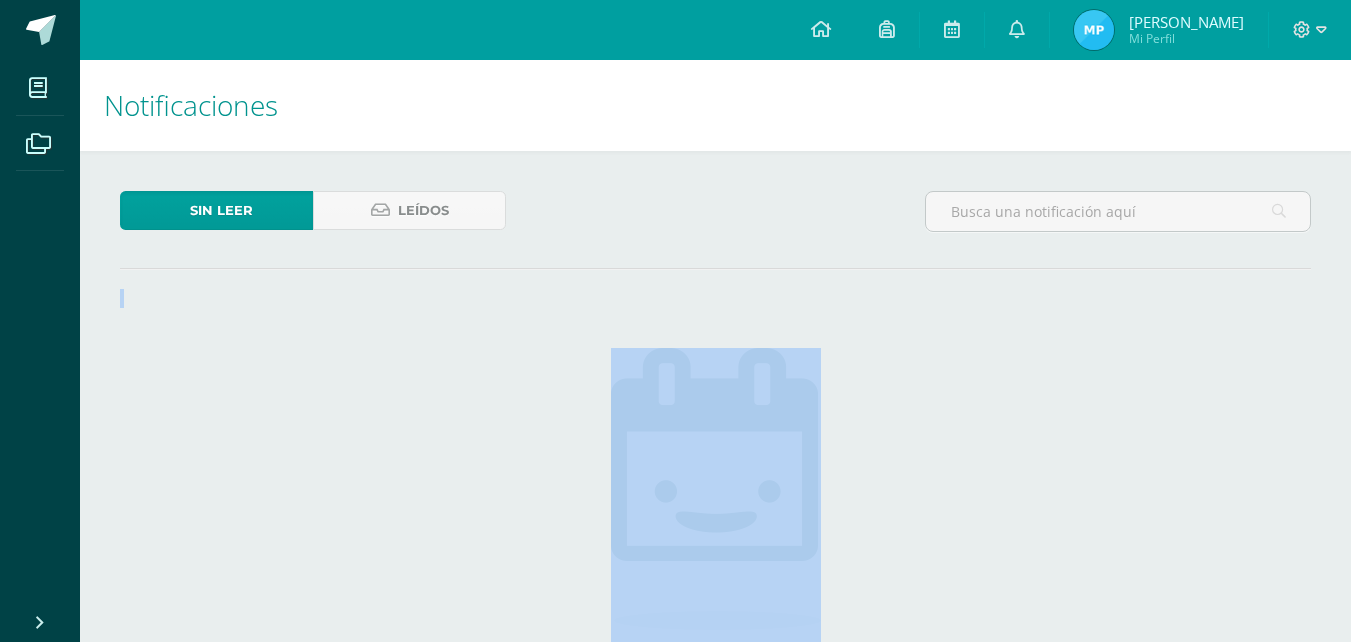 click on "Sin leer Leídos No hay nuevas notificaciones ¡Felicidades! no hay nuevas notificaciones, puedes revisar antiguas notificaciones en la sección de leídos." at bounding box center [715, 504] 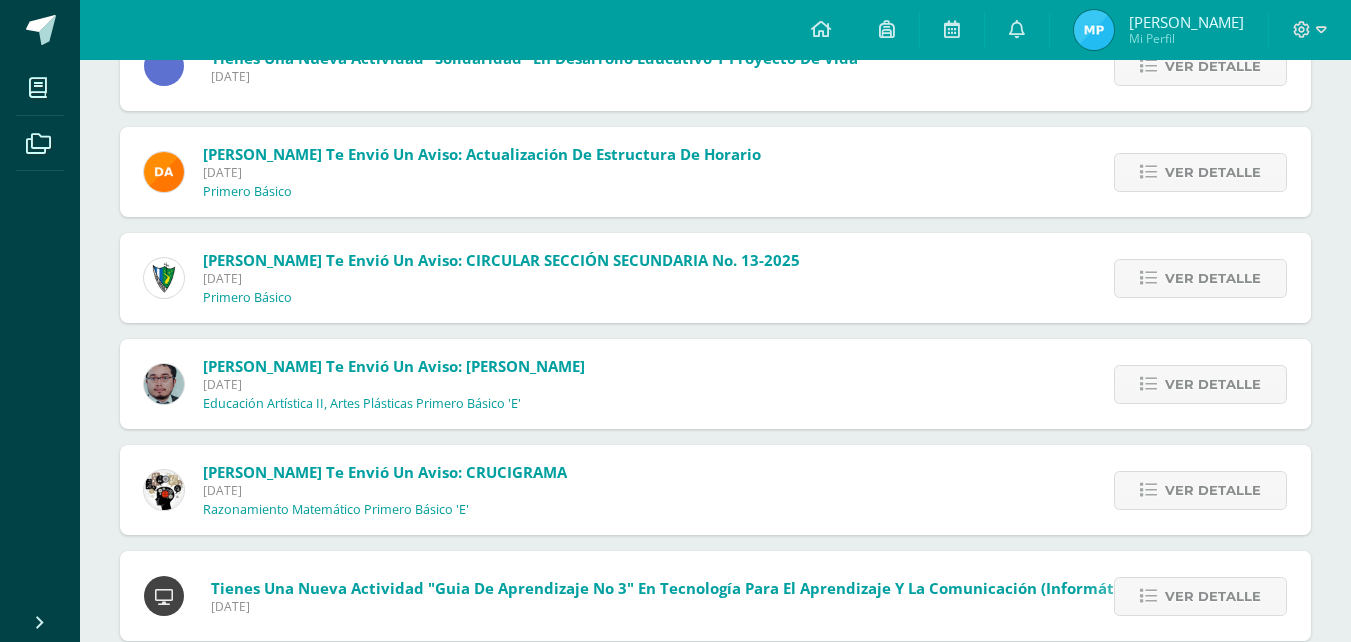scroll, scrollTop: 1560, scrollLeft: 0, axis: vertical 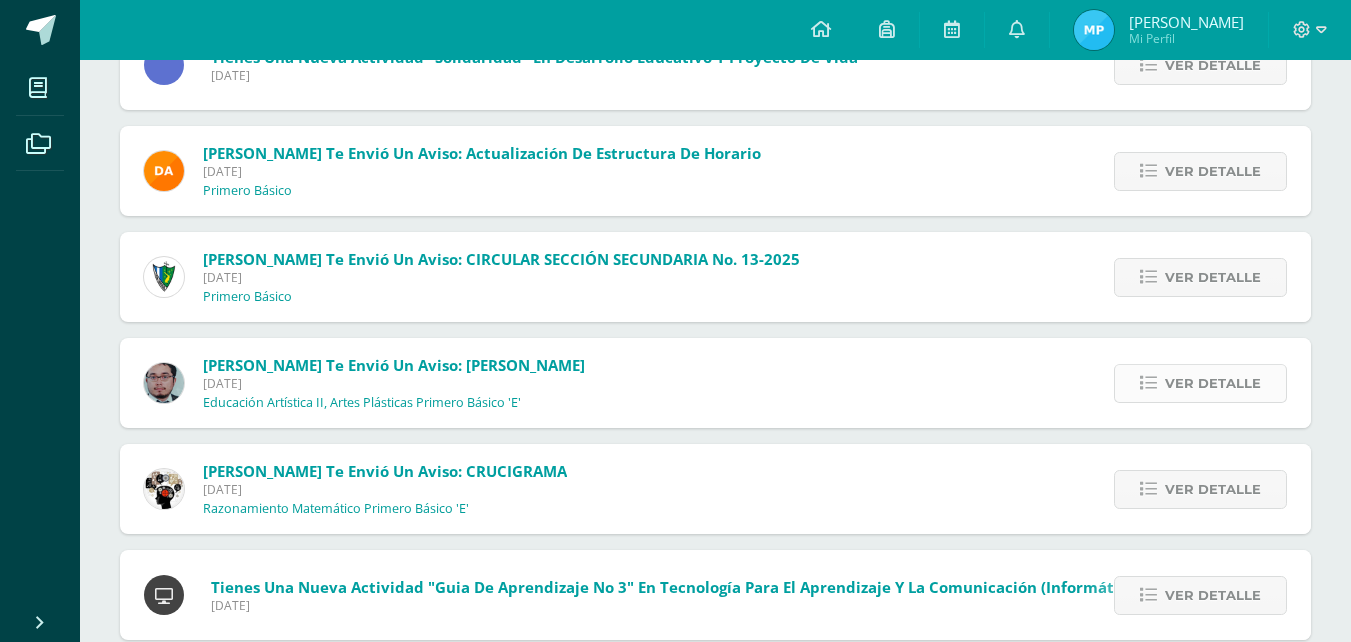 click at bounding box center (1148, 383) 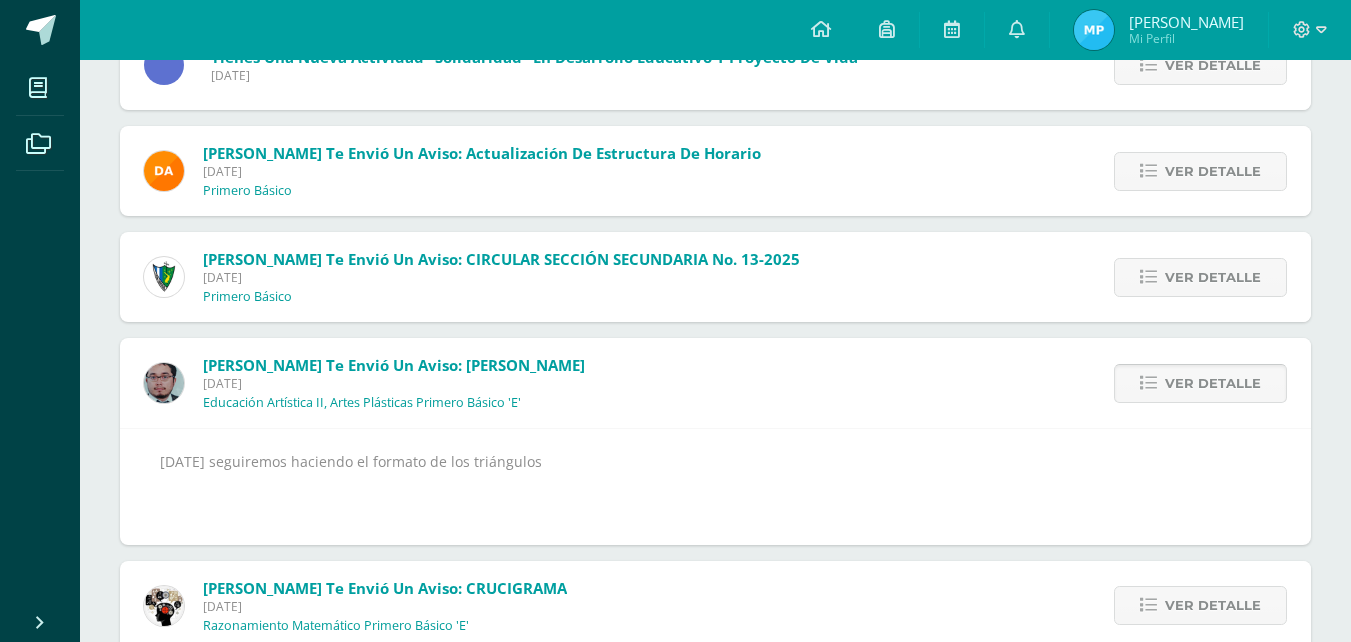 click at bounding box center (1148, 383) 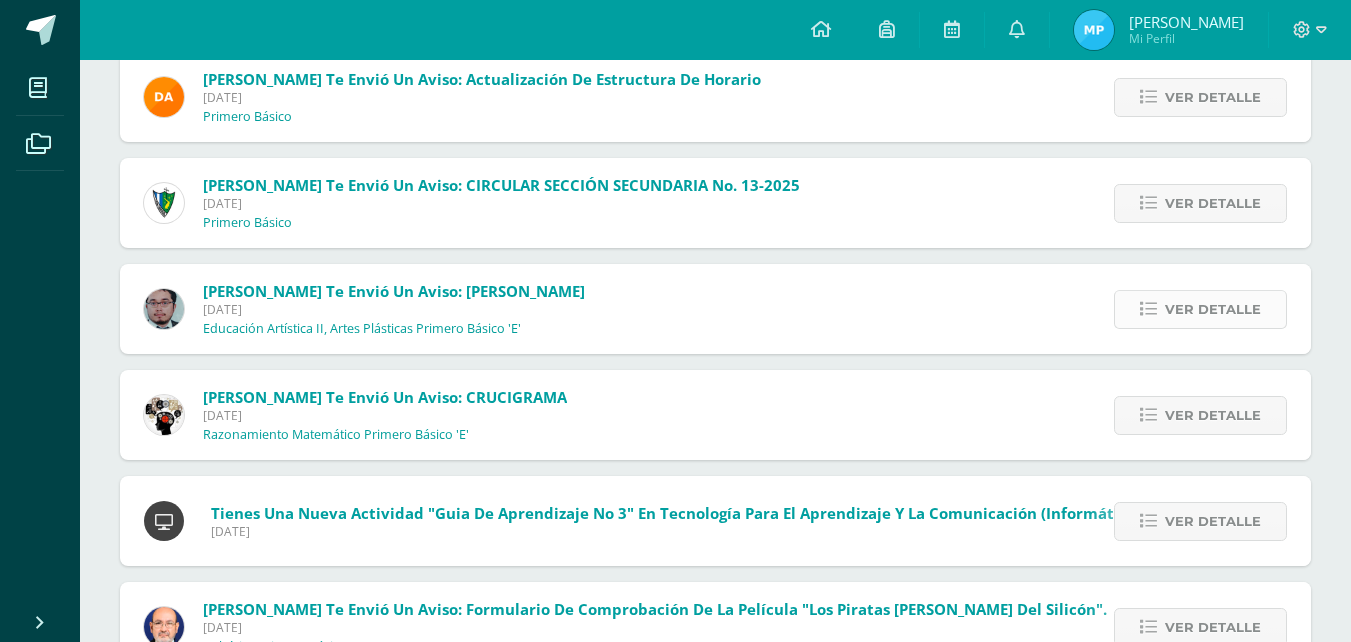 scroll, scrollTop: 1658, scrollLeft: 0, axis: vertical 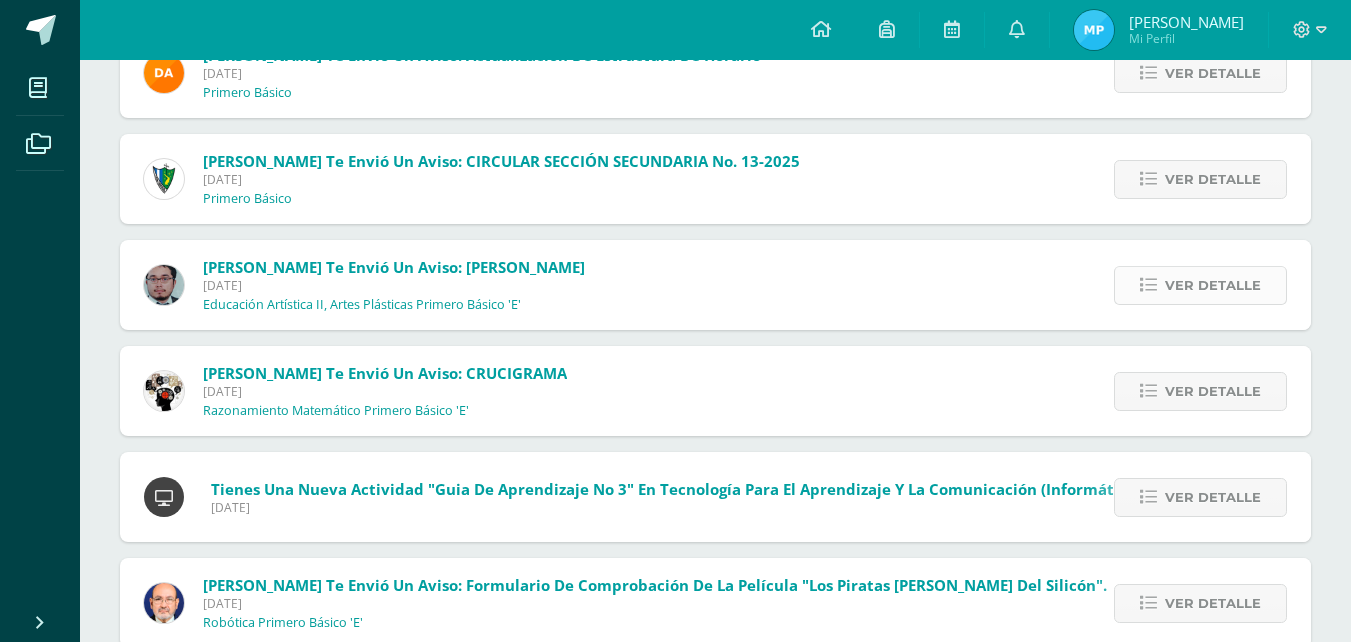 click at bounding box center (1148, 285) 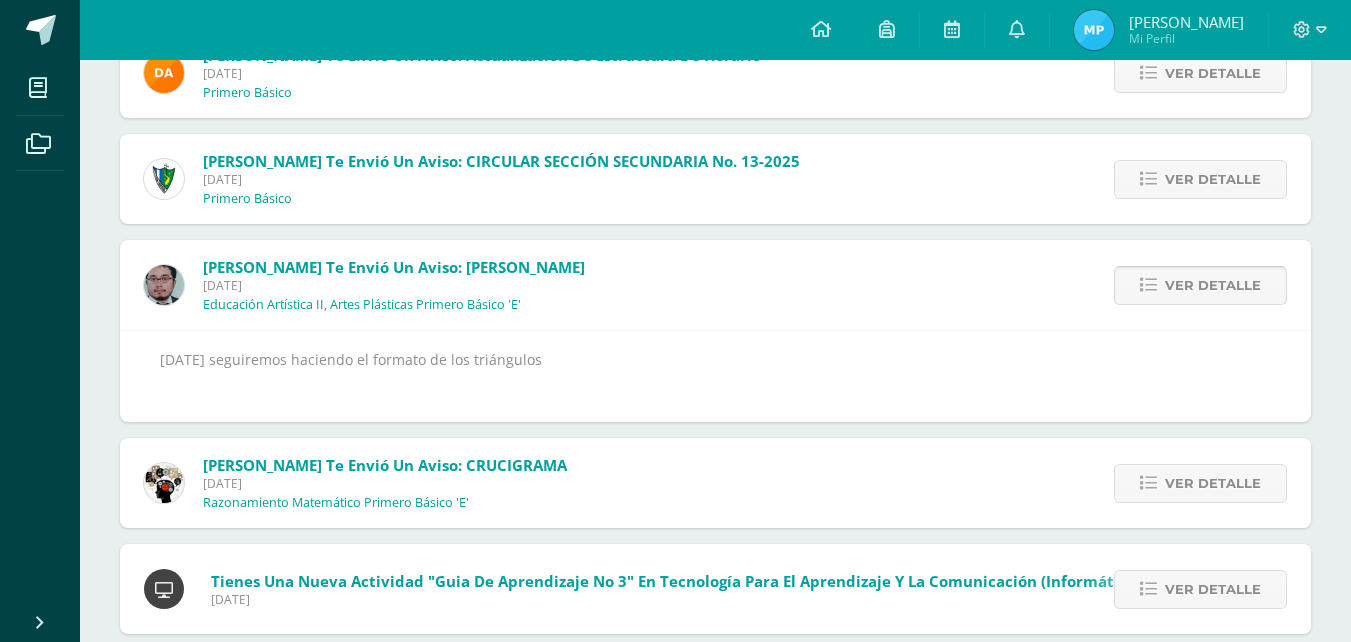 click at bounding box center [1148, 285] 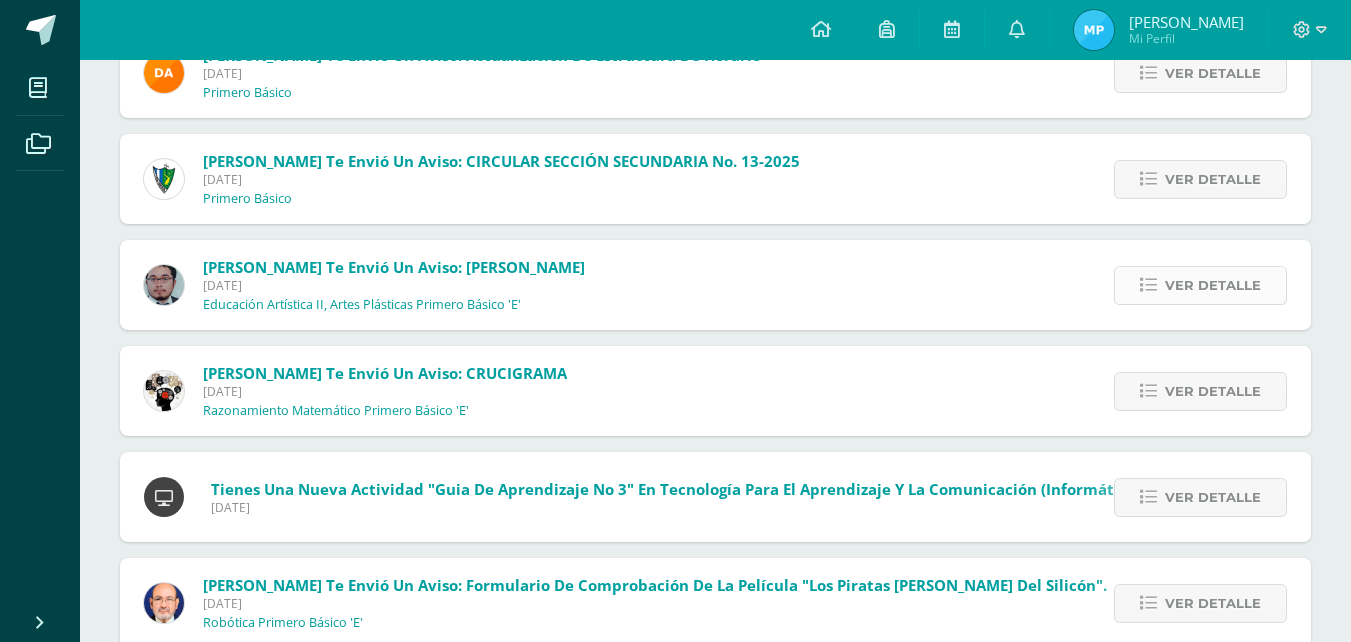 click at bounding box center (1148, 285) 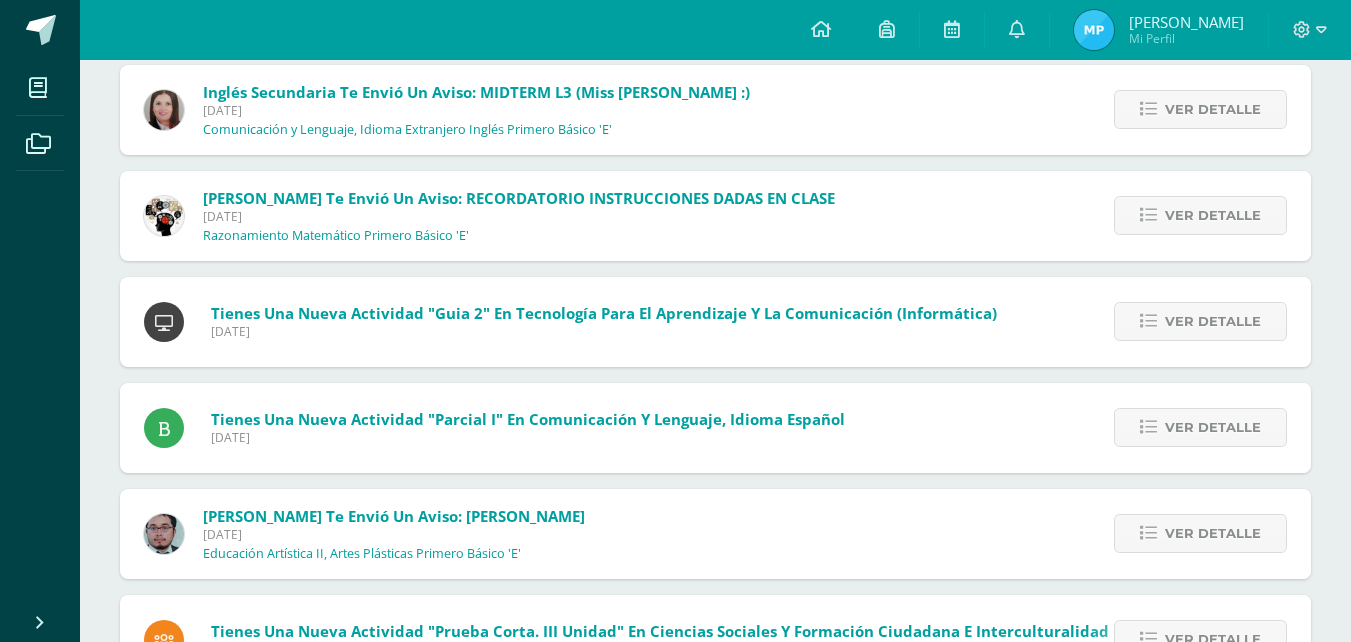 scroll, scrollTop: 3022, scrollLeft: 0, axis: vertical 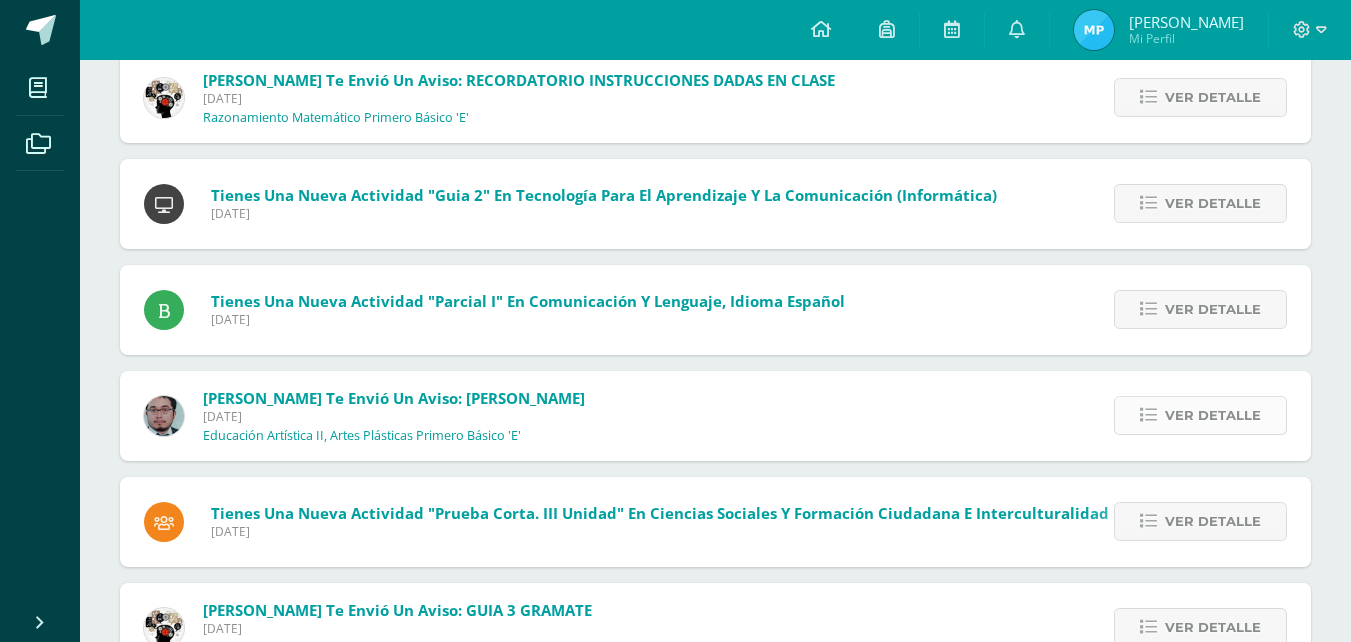 click on "Ver detalle" at bounding box center [1213, 415] 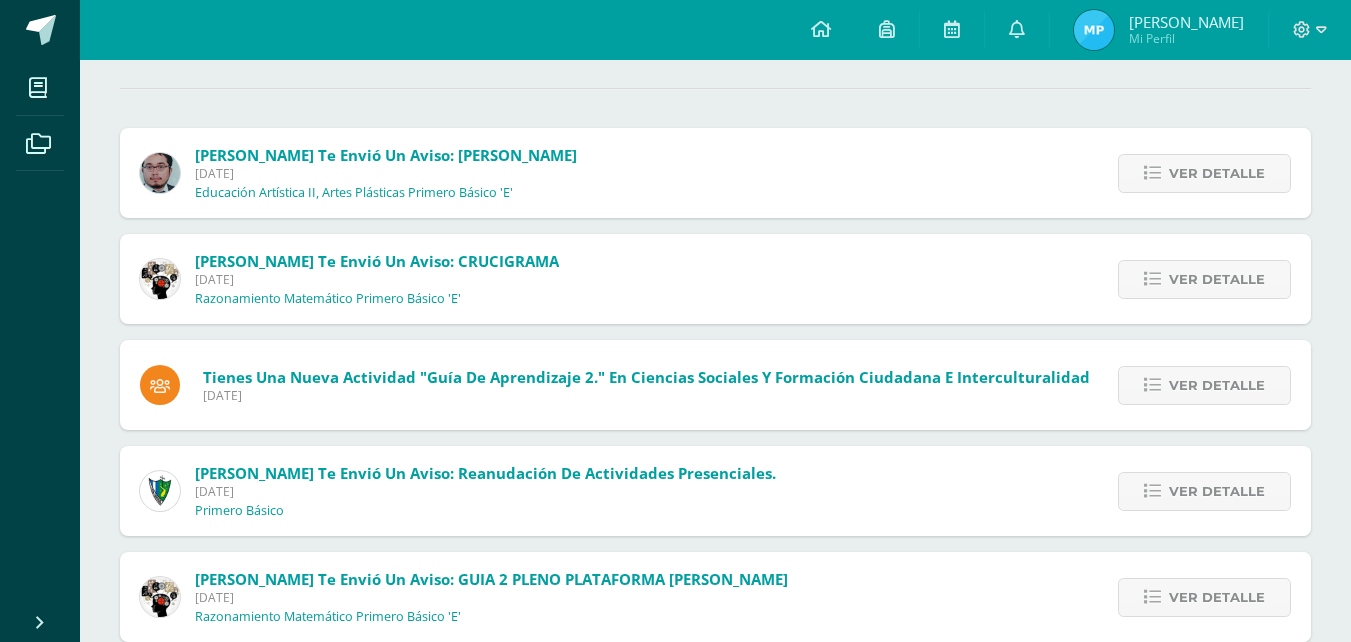 scroll, scrollTop: 128, scrollLeft: 0, axis: vertical 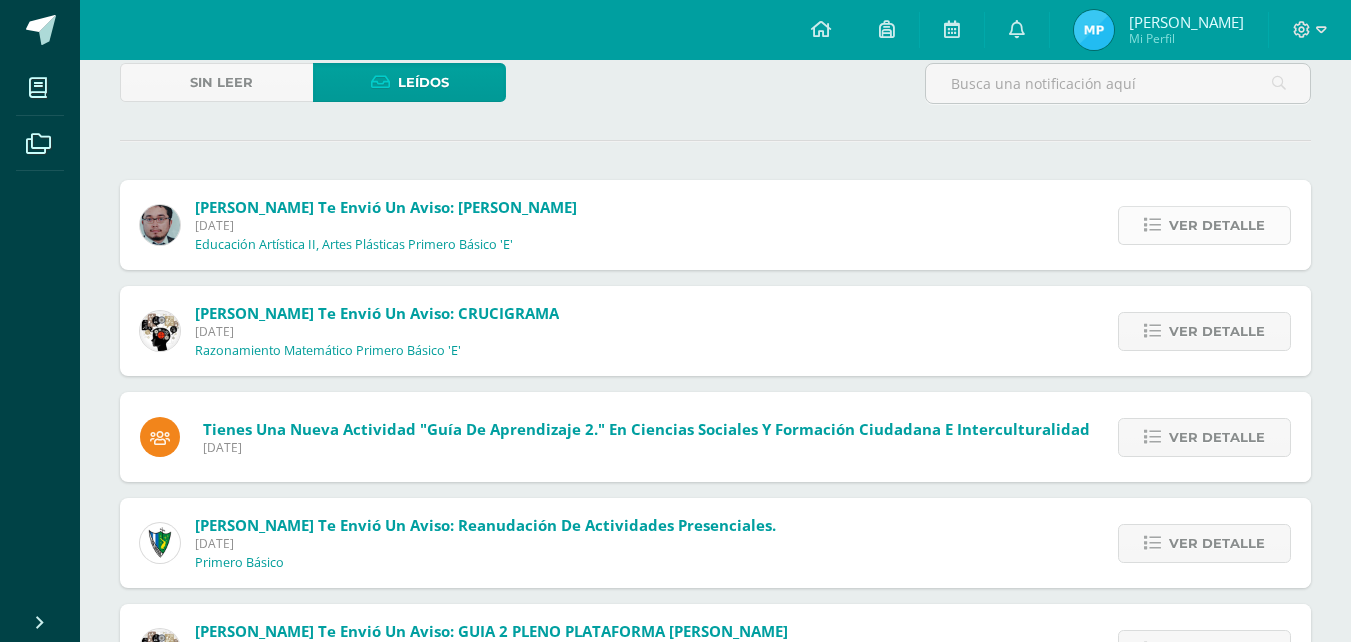 click on "Ver detalle" at bounding box center [1217, 225] 